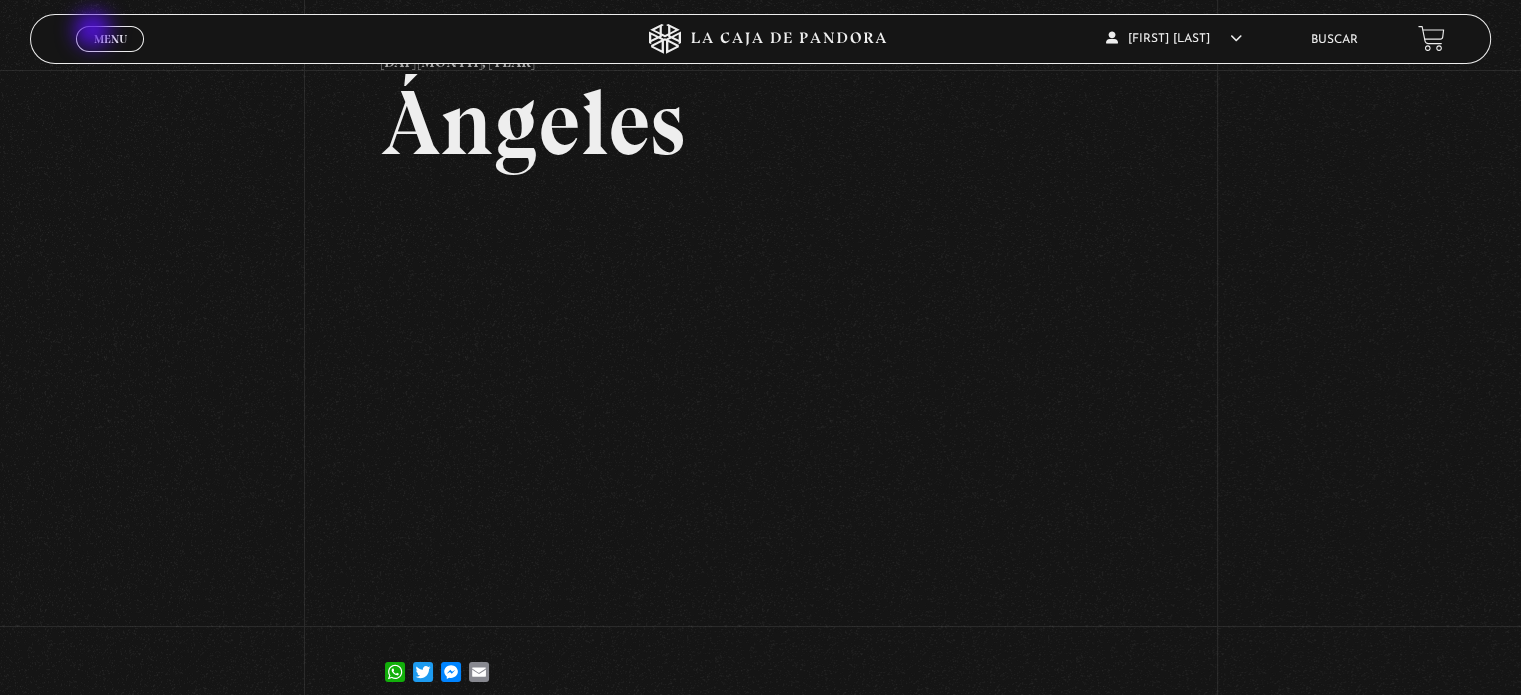 scroll, scrollTop: 102, scrollLeft: 0, axis: vertical 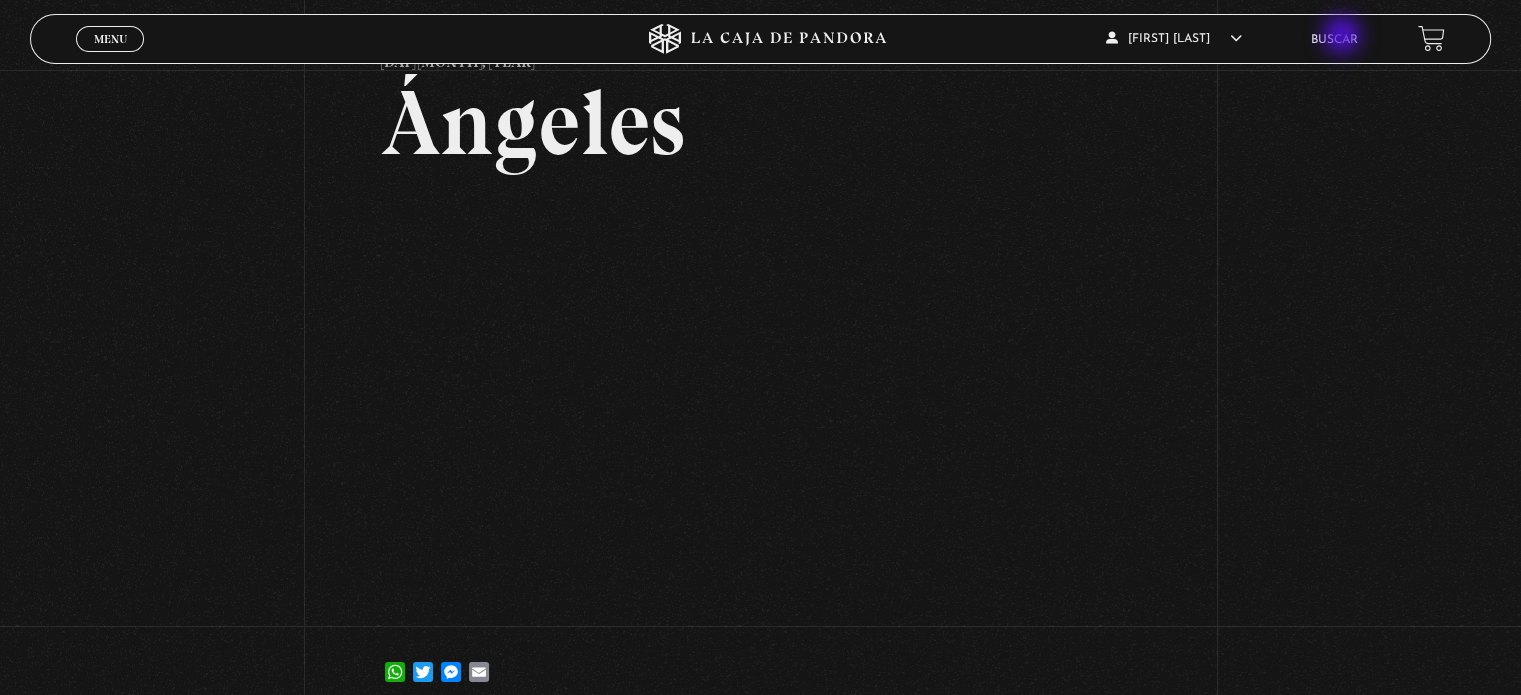 click on "Buscar" at bounding box center (1334, 40) 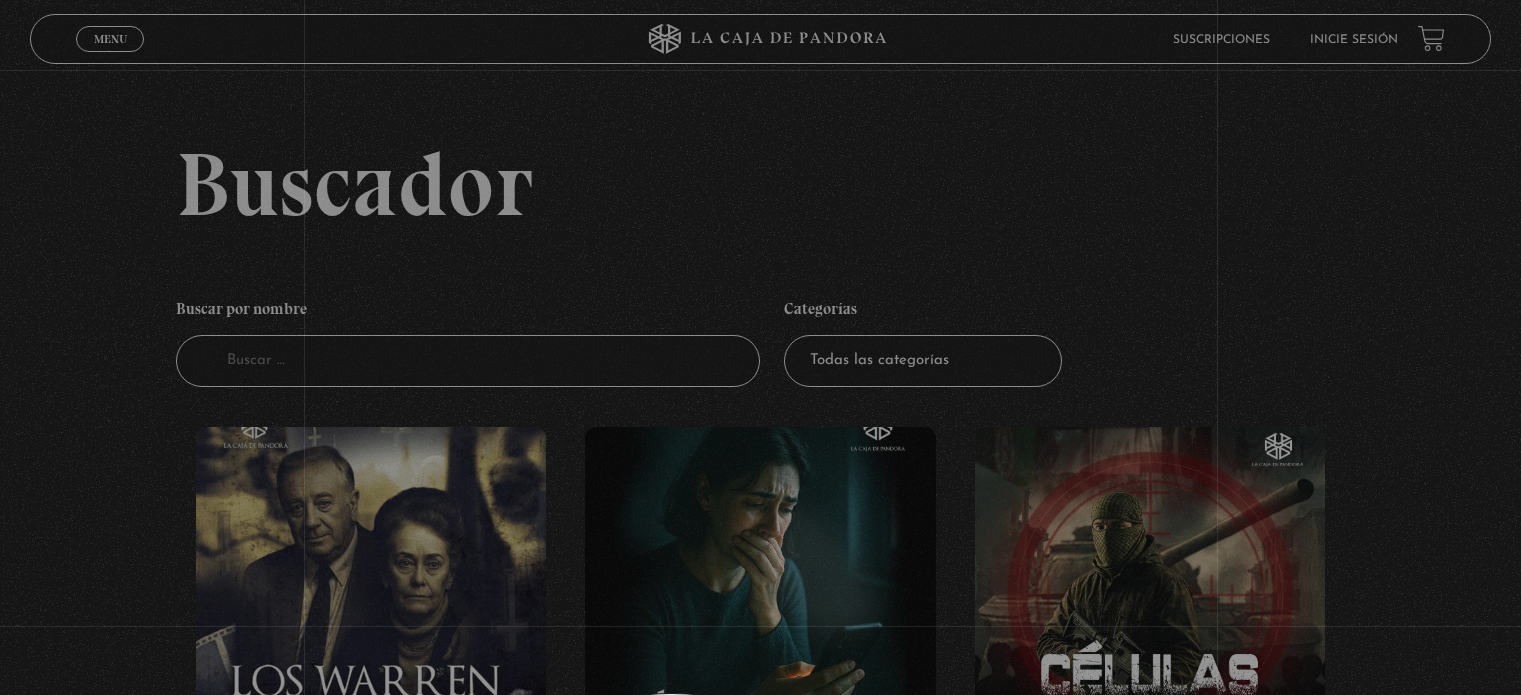 scroll, scrollTop: 0, scrollLeft: 0, axis: both 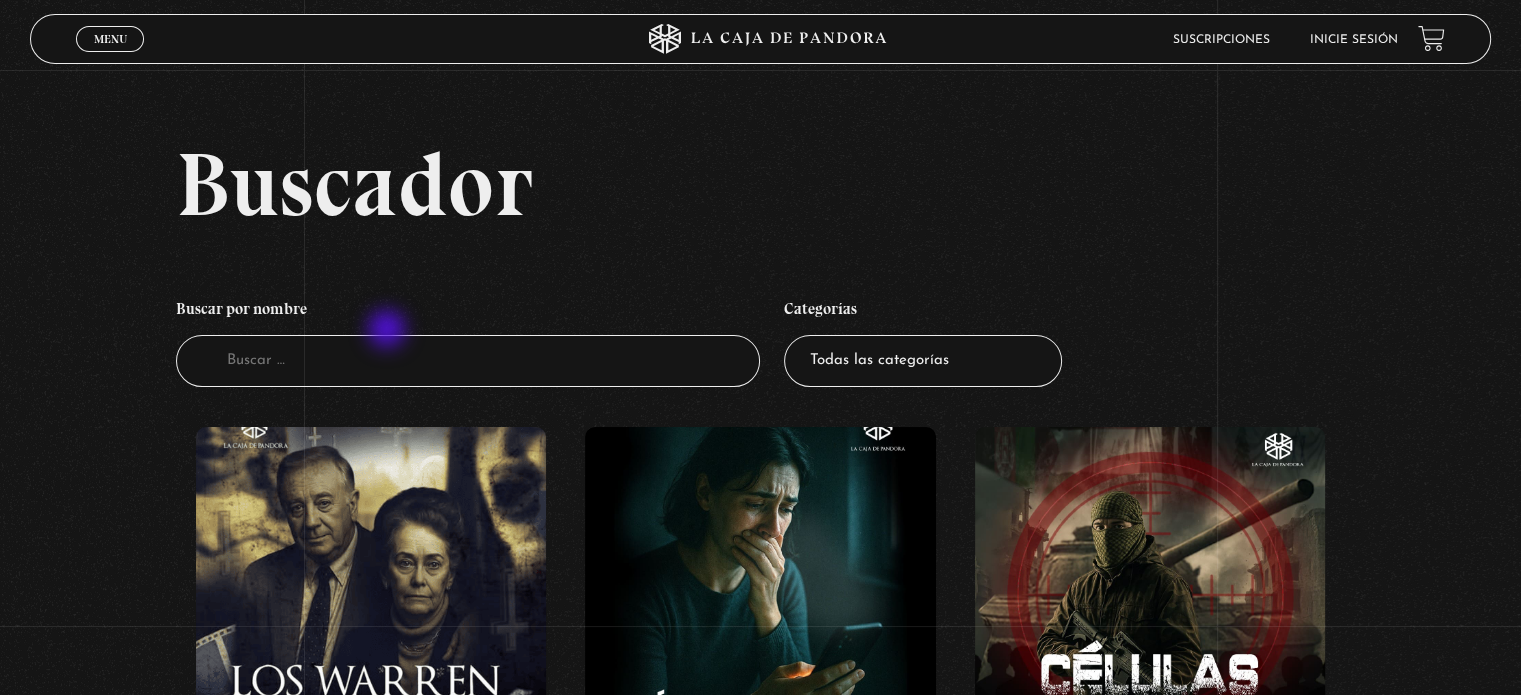 click on "Buscar por nombre" at bounding box center [468, 312] 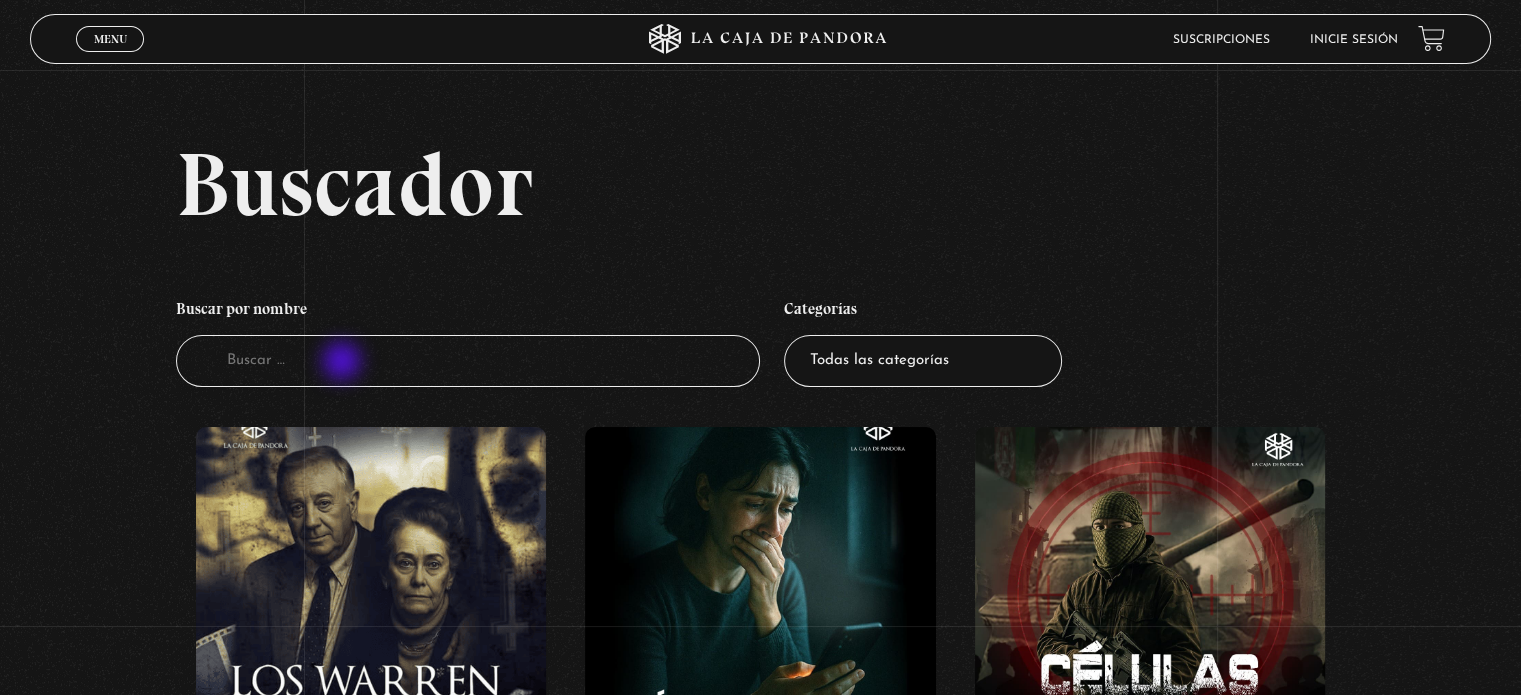 click on "Buscador" at bounding box center (468, 361) 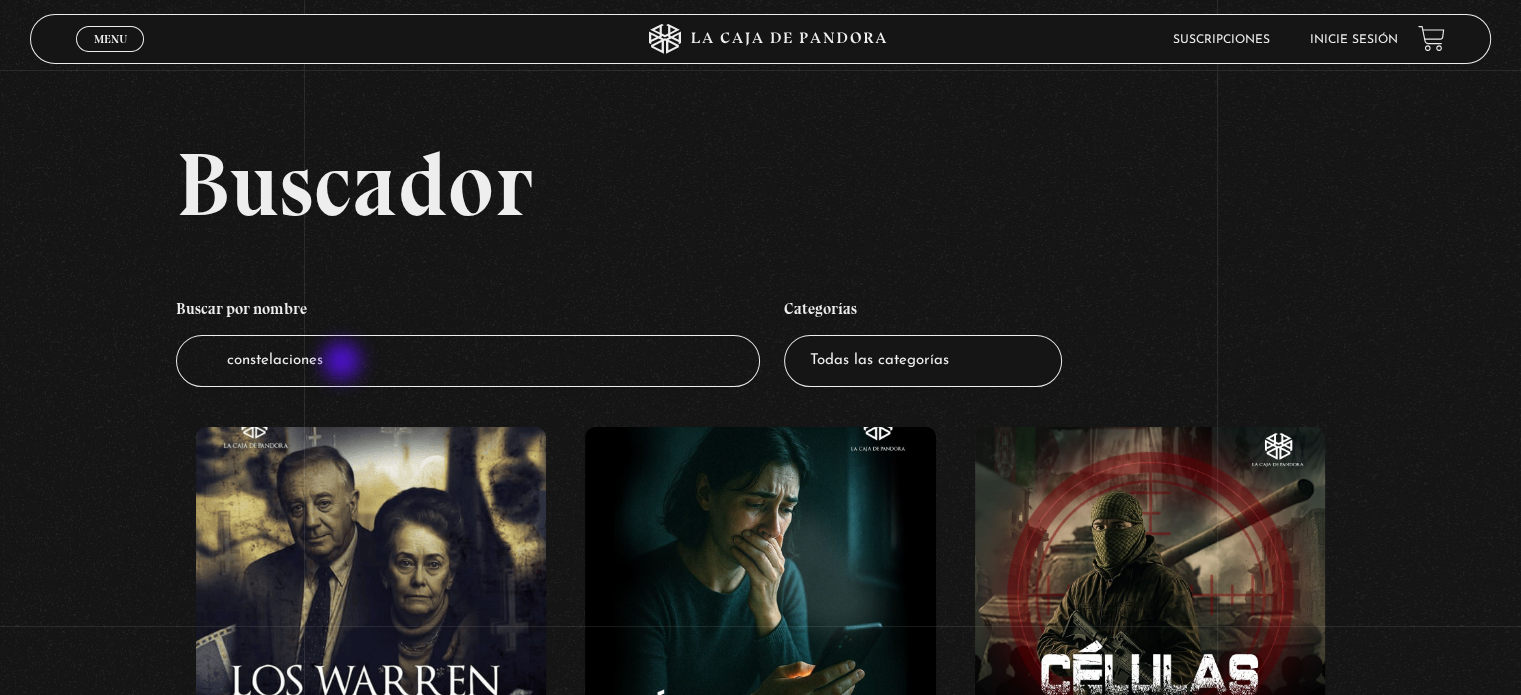 type on "constelaciones" 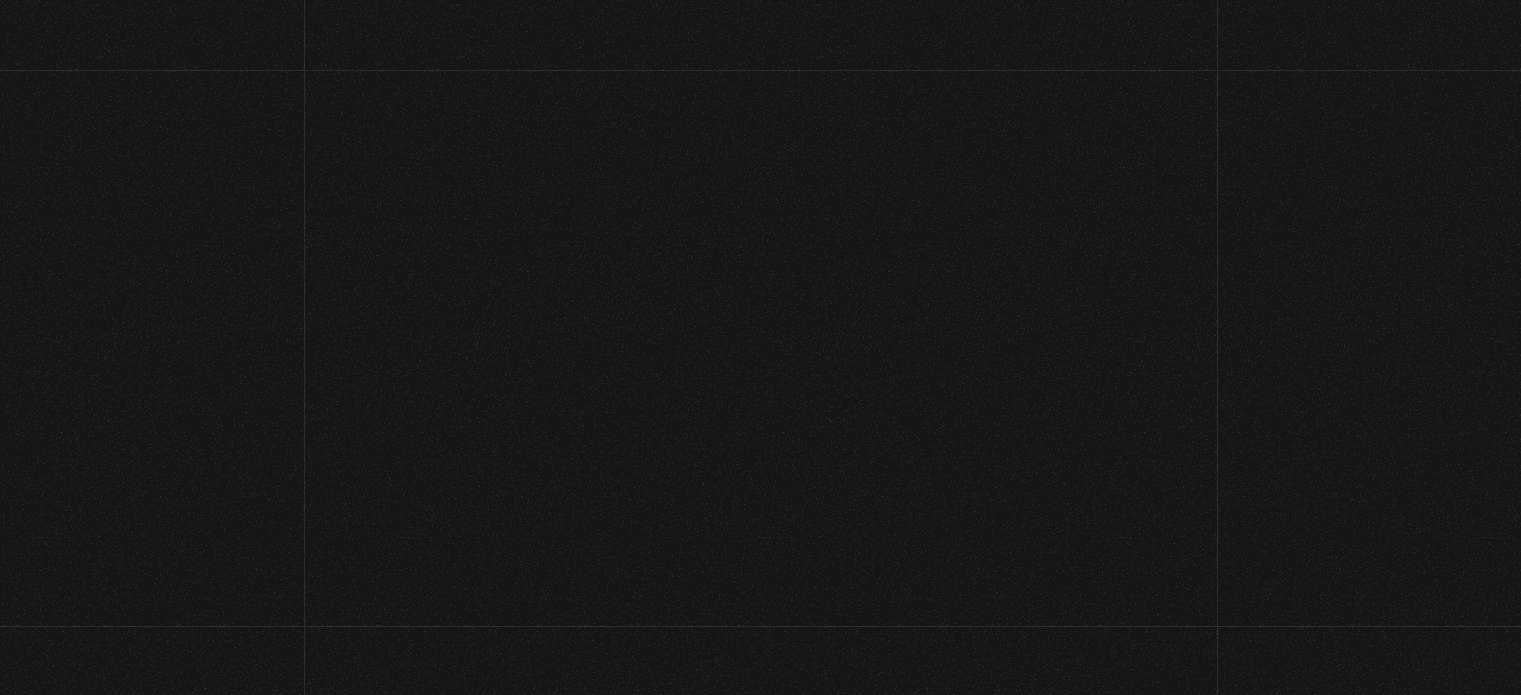 scroll, scrollTop: 0, scrollLeft: 0, axis: both 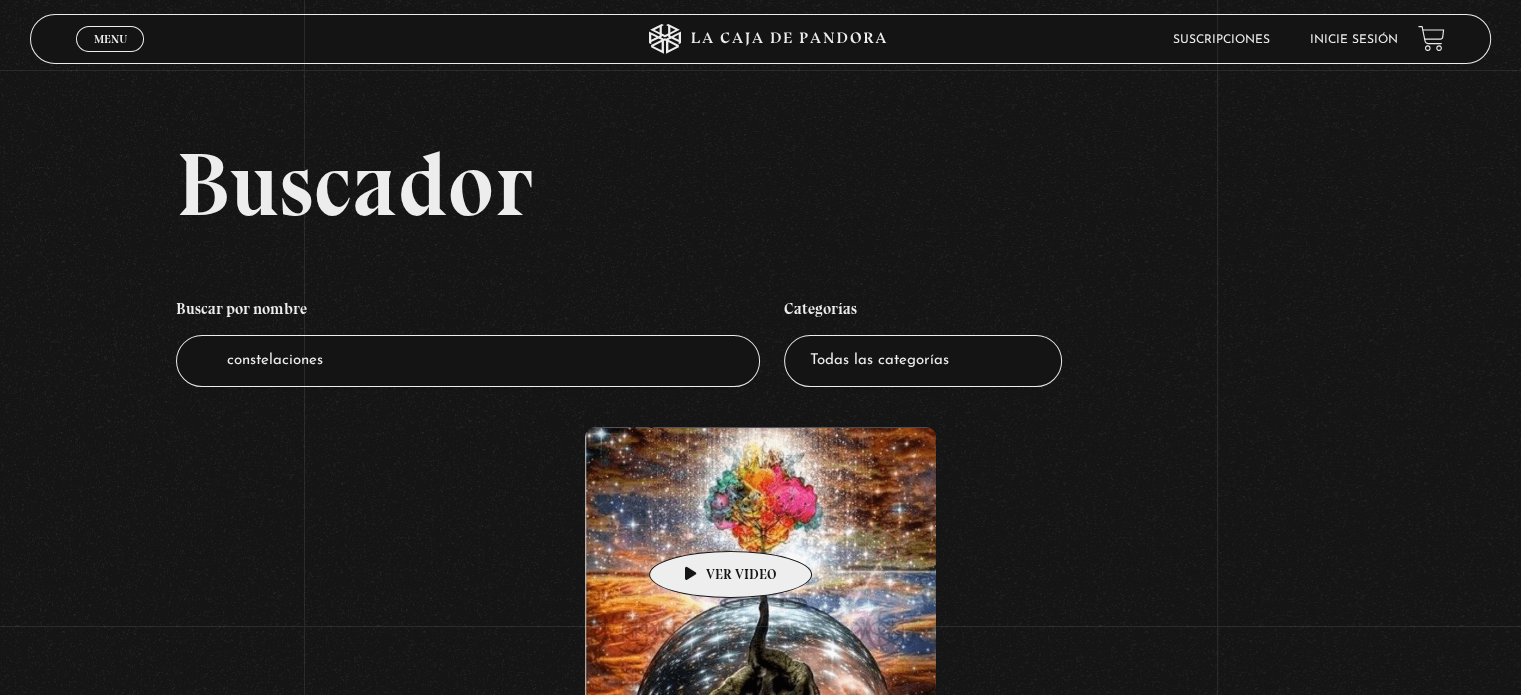 click at bounding box center [760, 607] 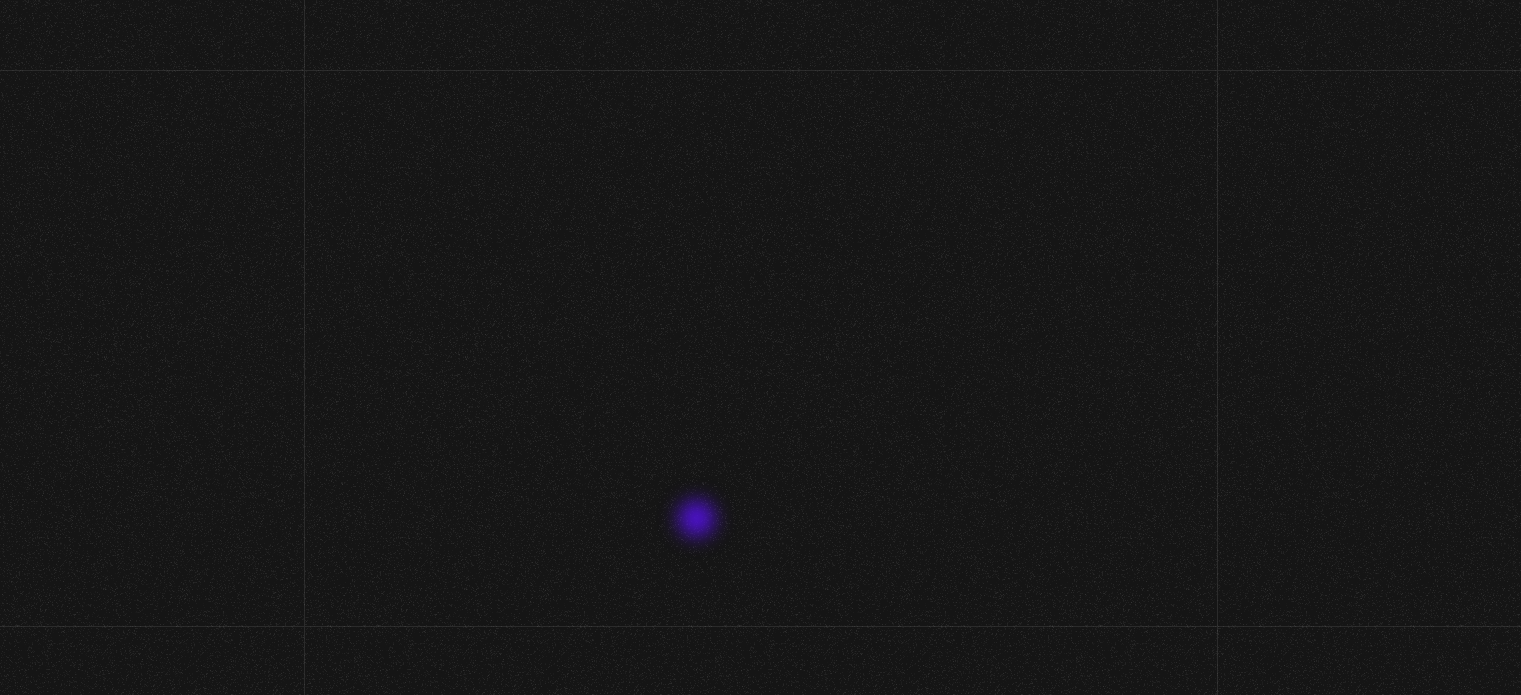scroll, scrollTop: 0, scrollLeft: 0, axis: both 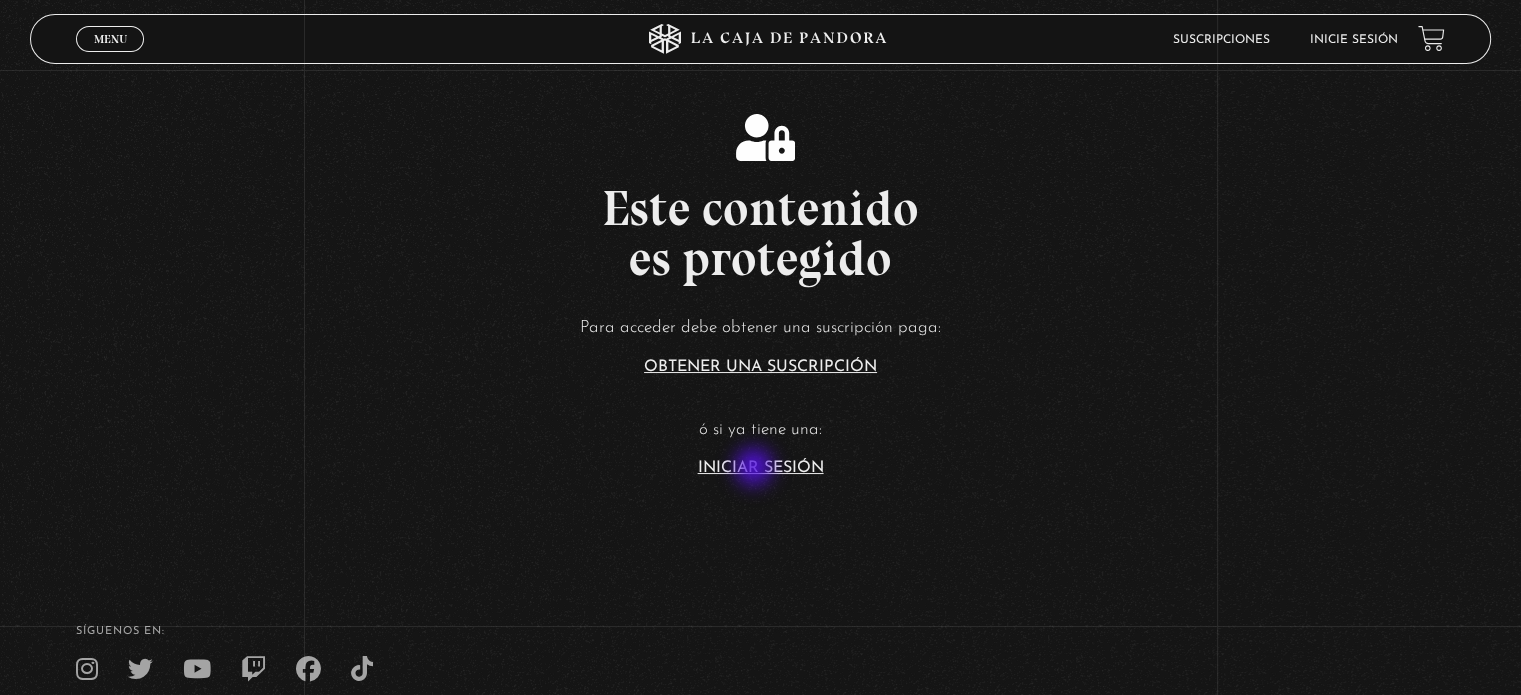 click on "Iniciar Sesión" at bounding box center [761, 468] 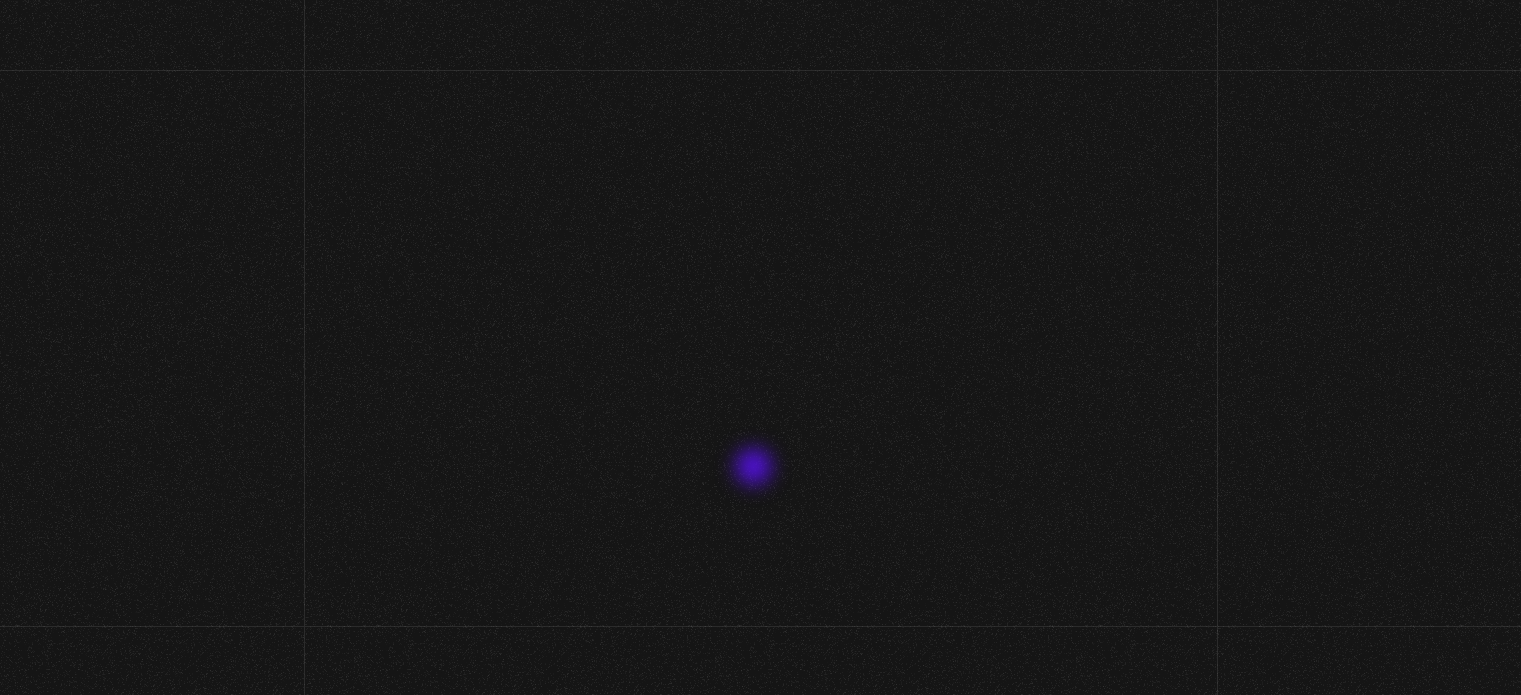 scroll, scrollTop: 0, scrollLeft: 0, axis: both 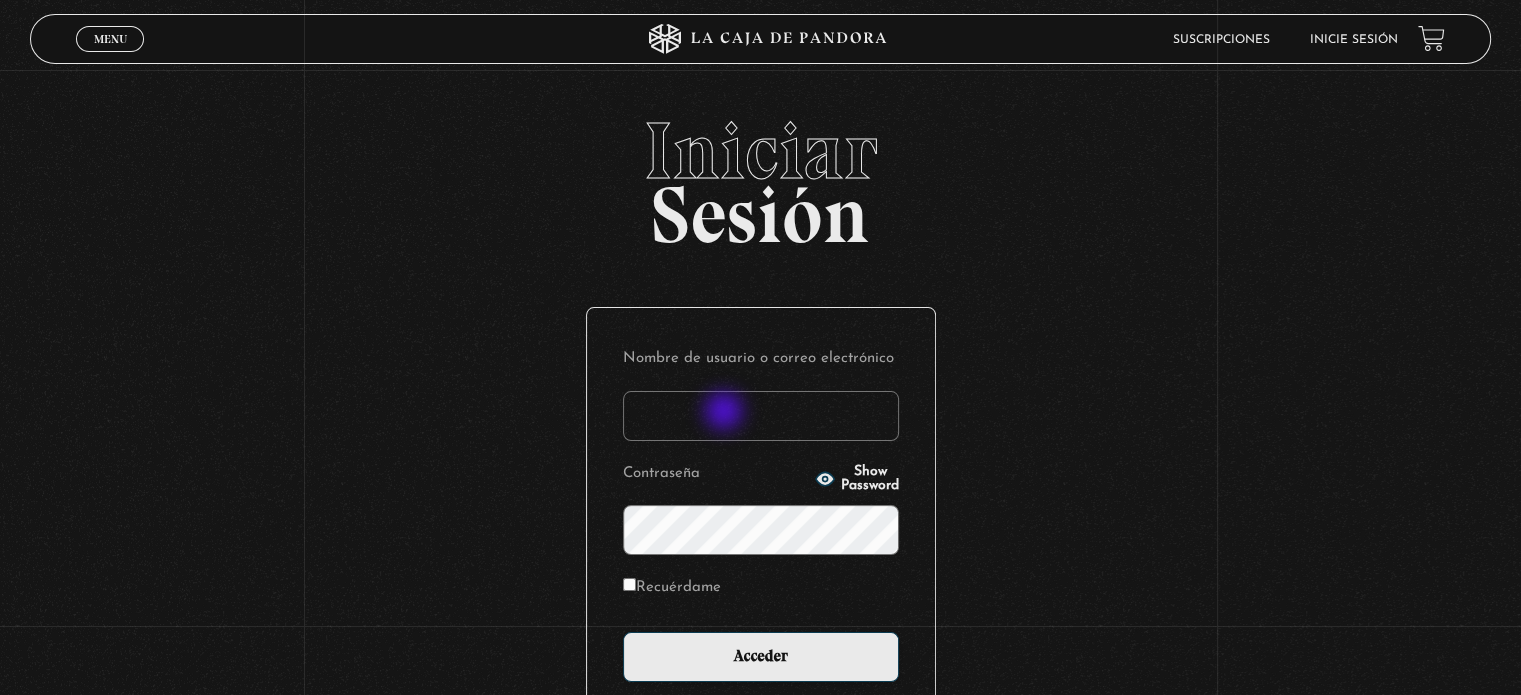 click on "Nombre de usuario o correo electrónico" at bounding box center [761, 416] 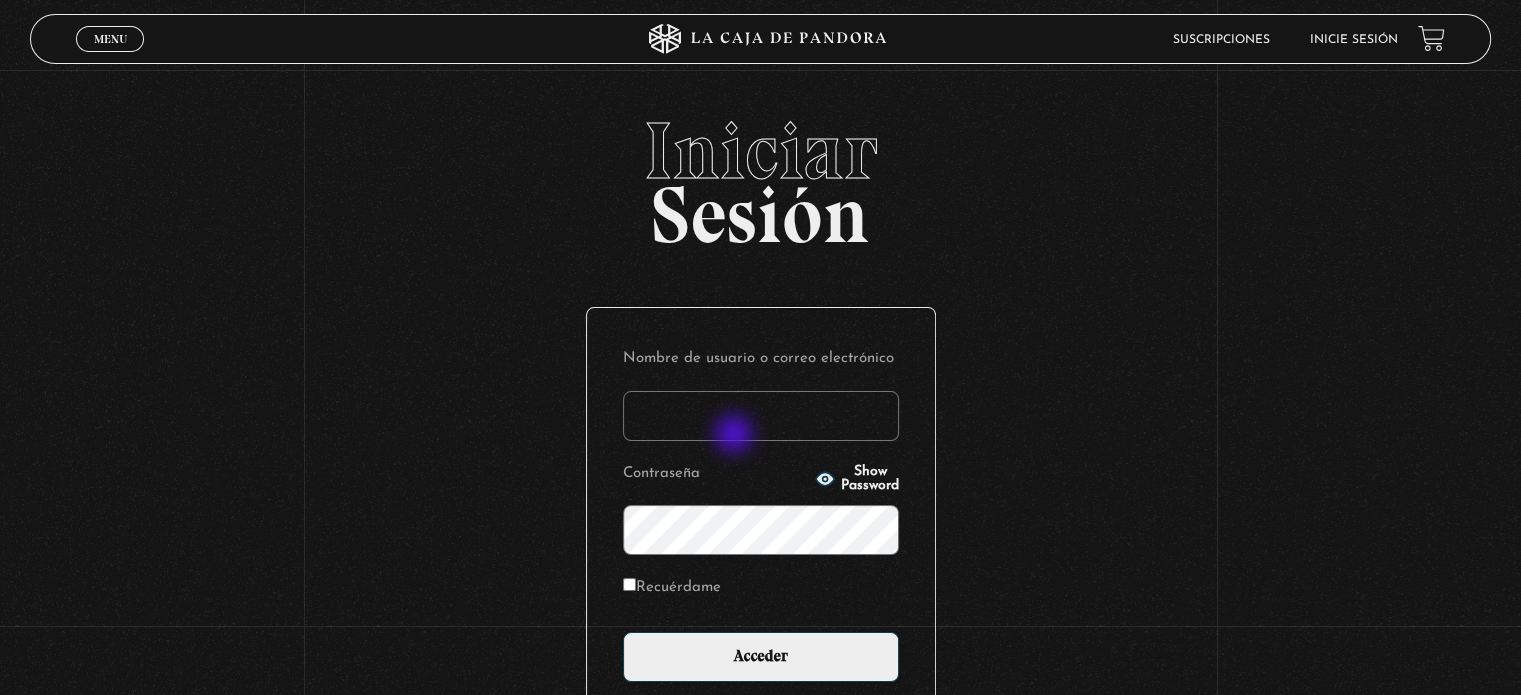 type on "[FIRST]" 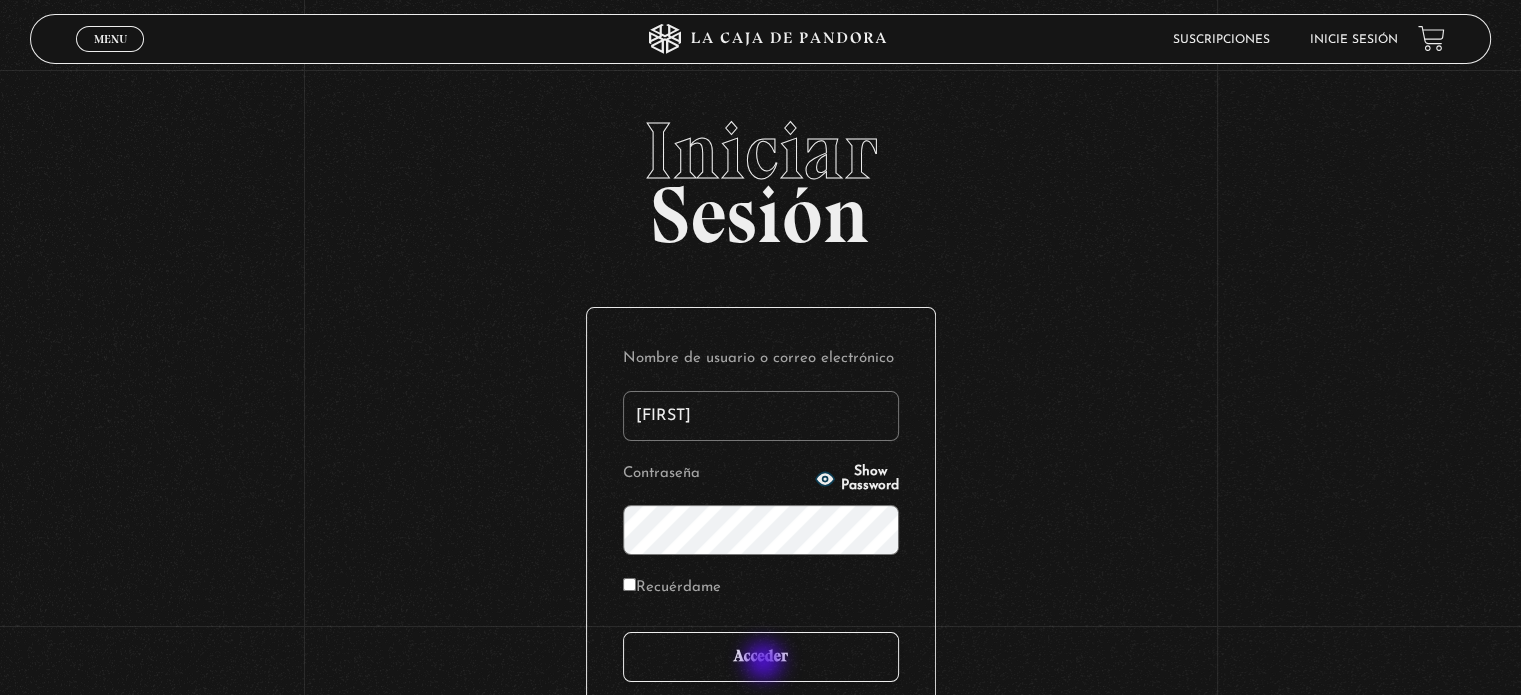 click on "Acceder" at bounding box center [761, 657] 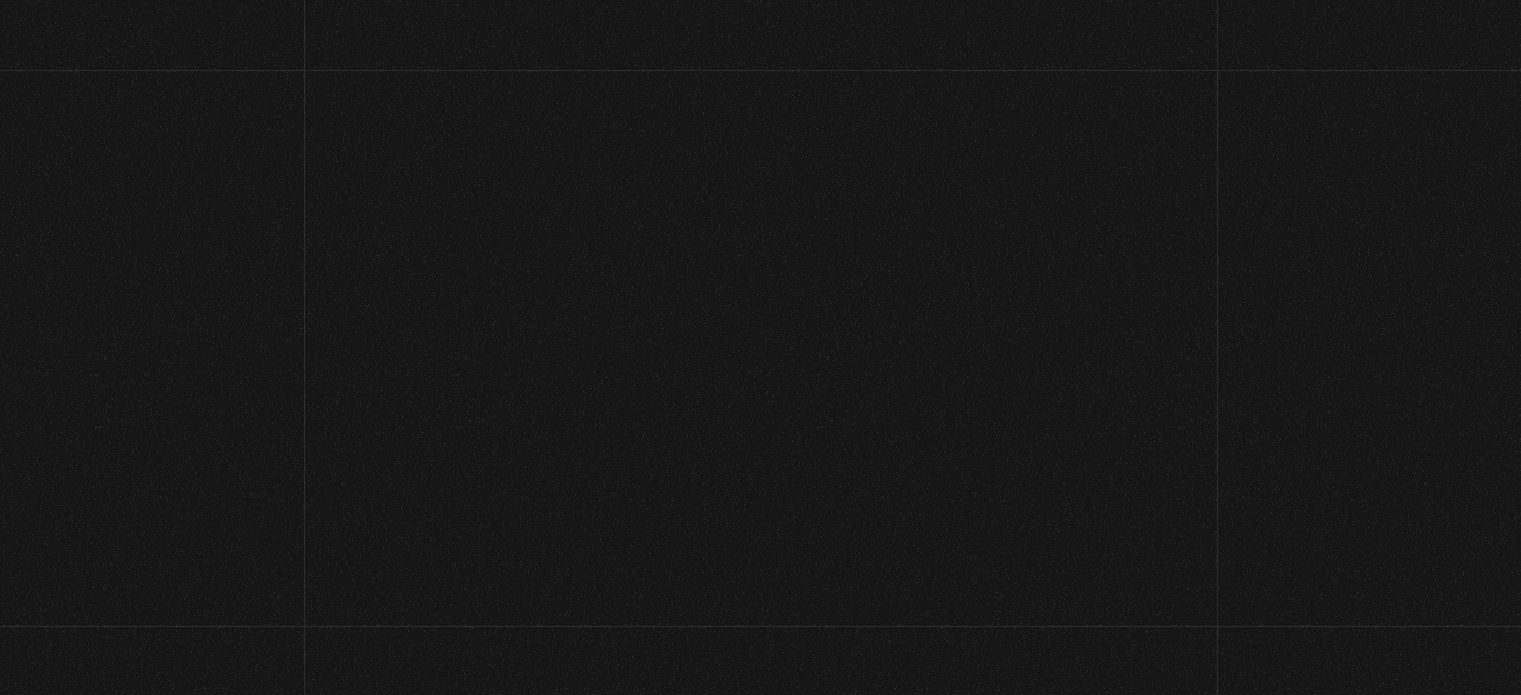 scroll, scrollTop: 0, scrollLeft: 0, axis: both 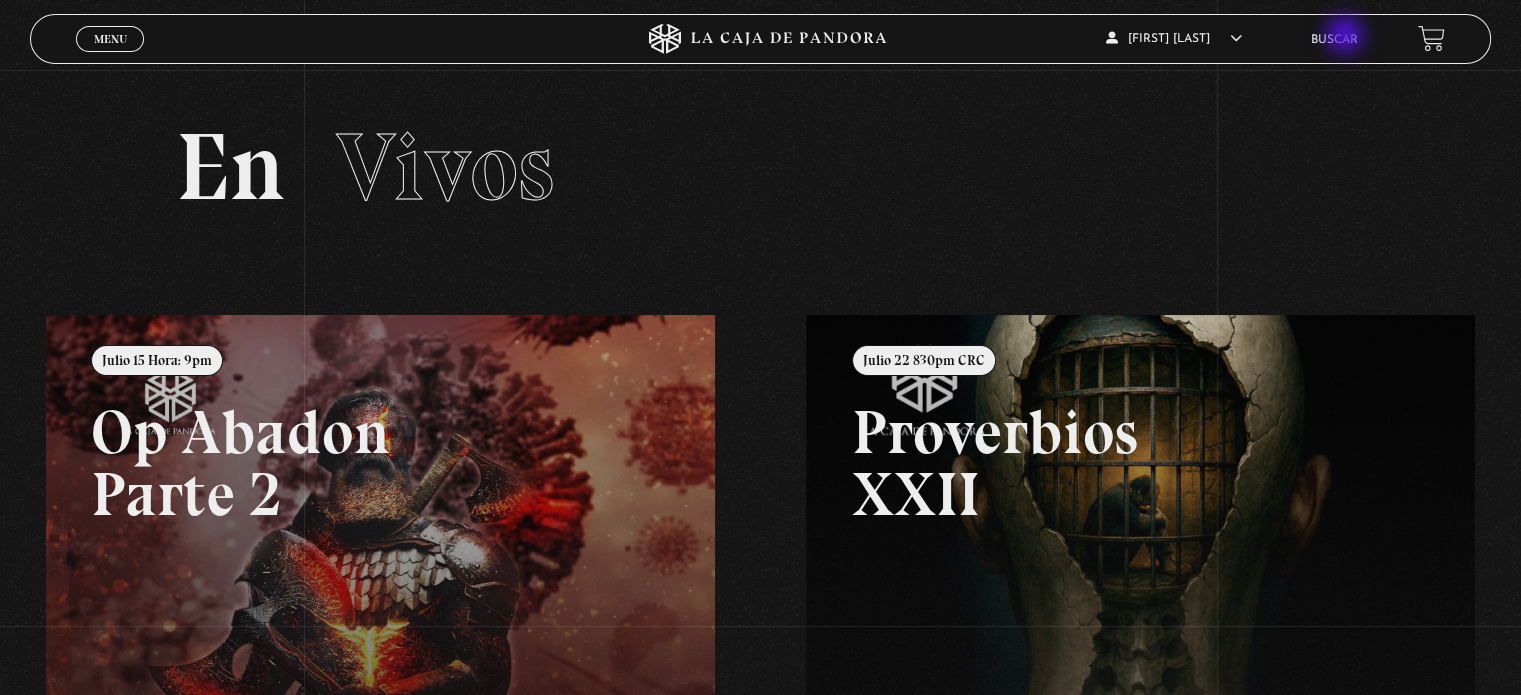 click on "Buscar" at bounding box center [1334, 40] 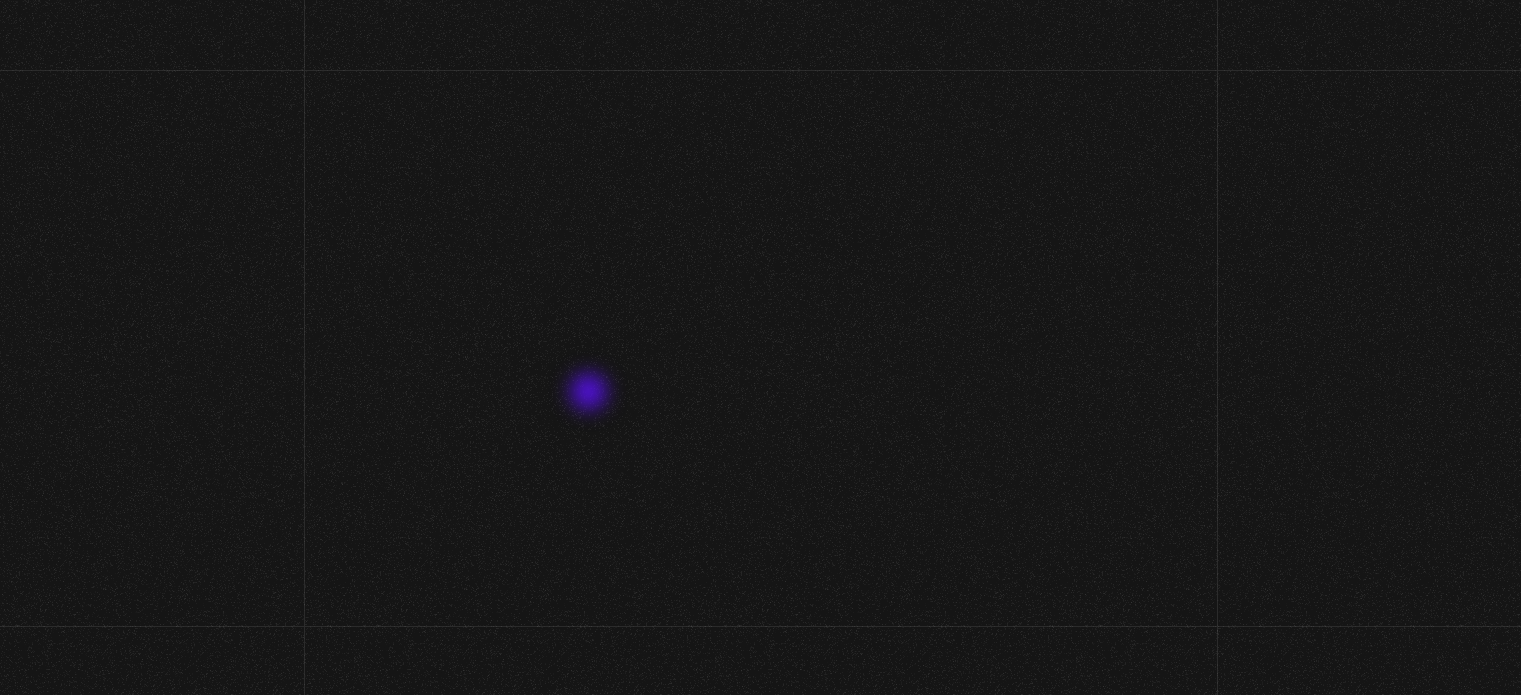 scroll, scrollTop: 0, scrollLeft: 0, axis: both 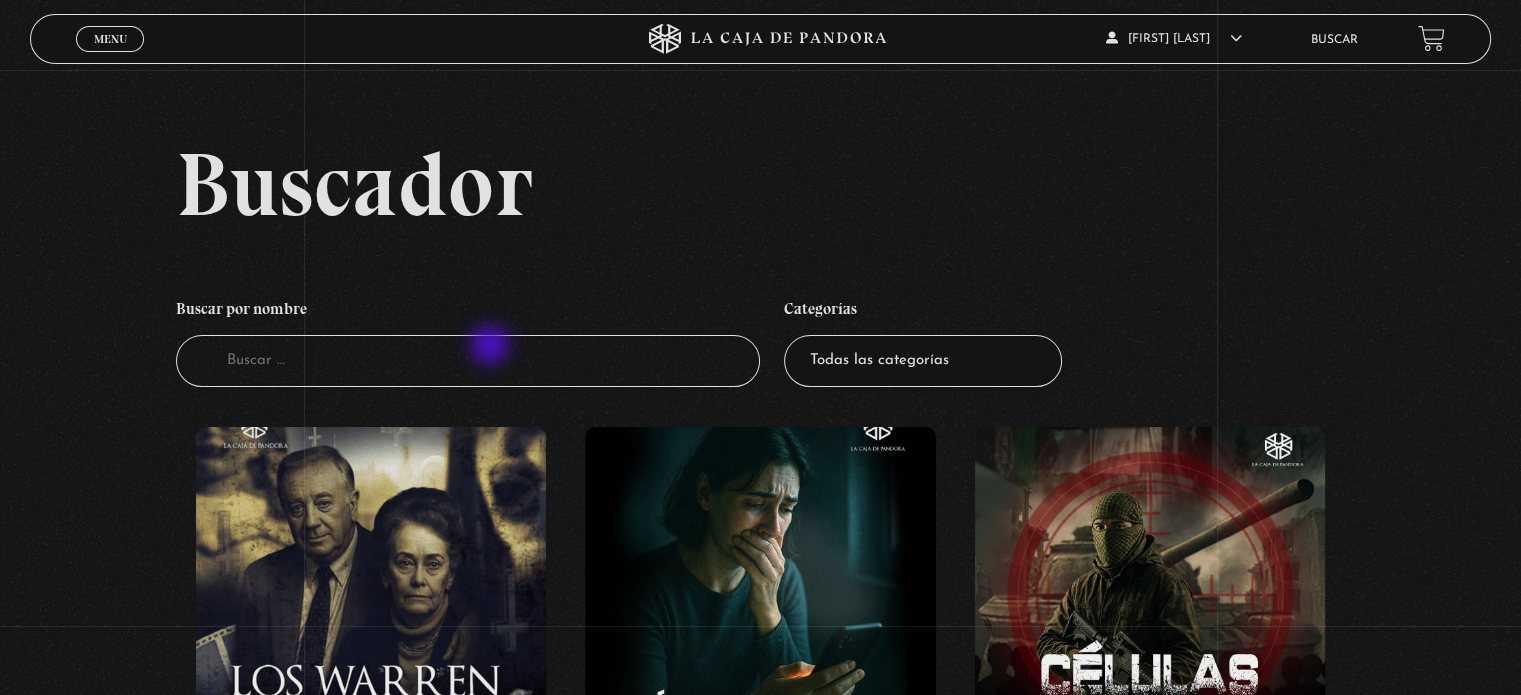 click on "Buscador" at bounding box center [468, 361] 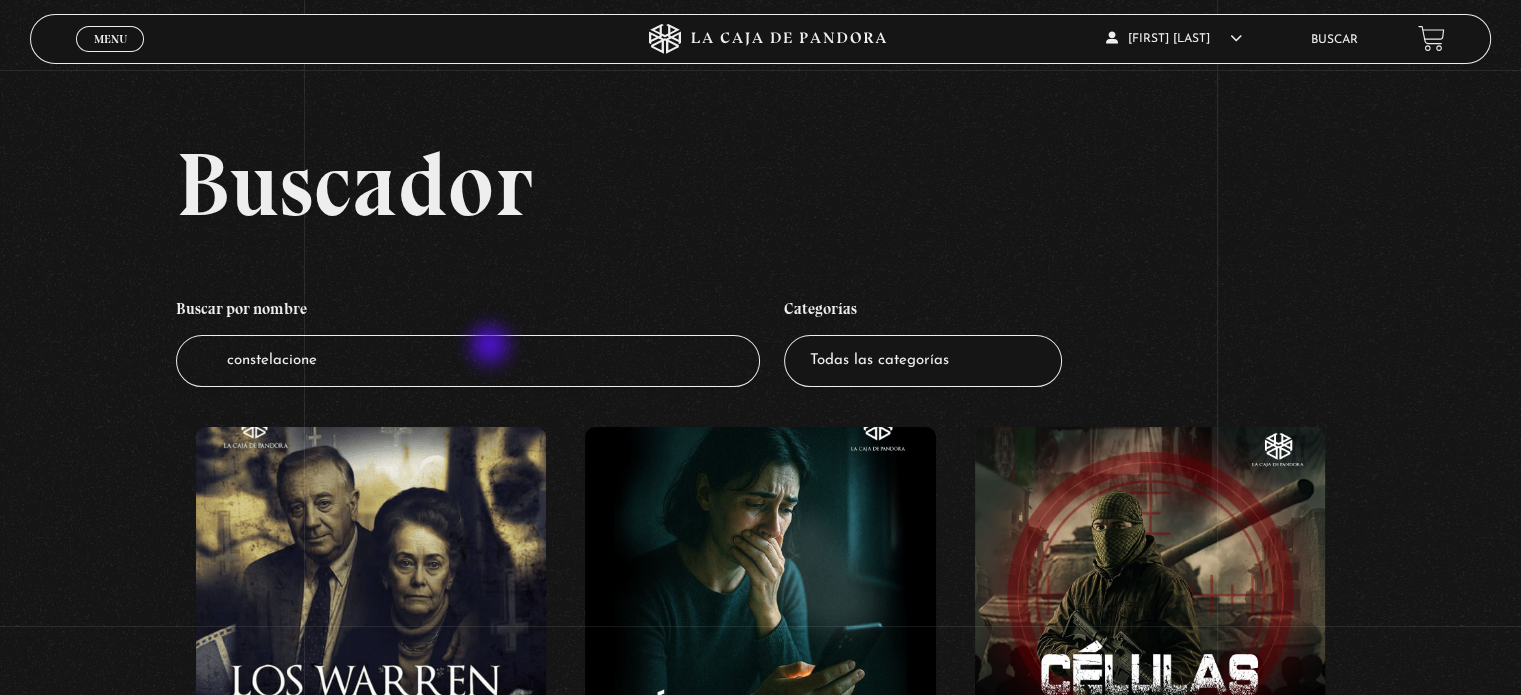 type on "constelaciones" 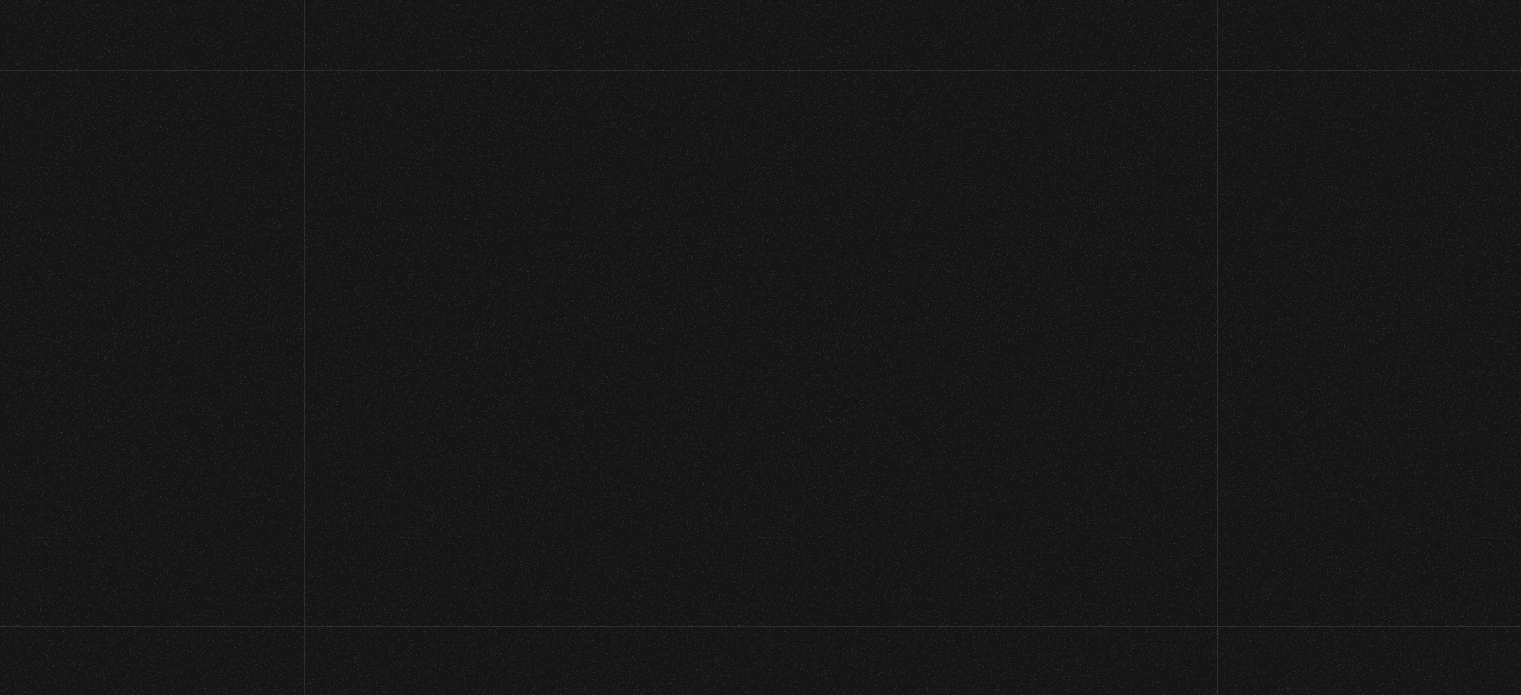 scroll, scrollTop: 0, scrollLeft: 0, axis: both 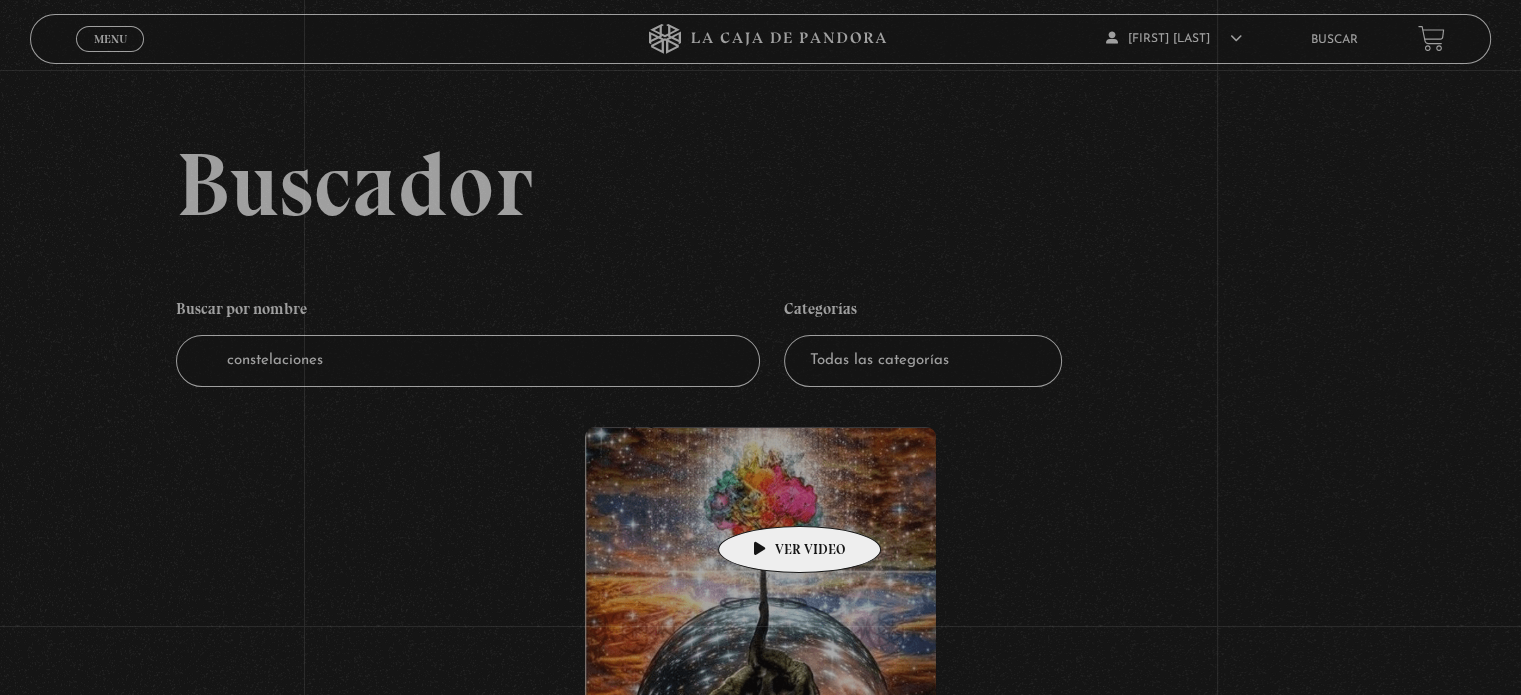 click at bounding box center (760, 607) 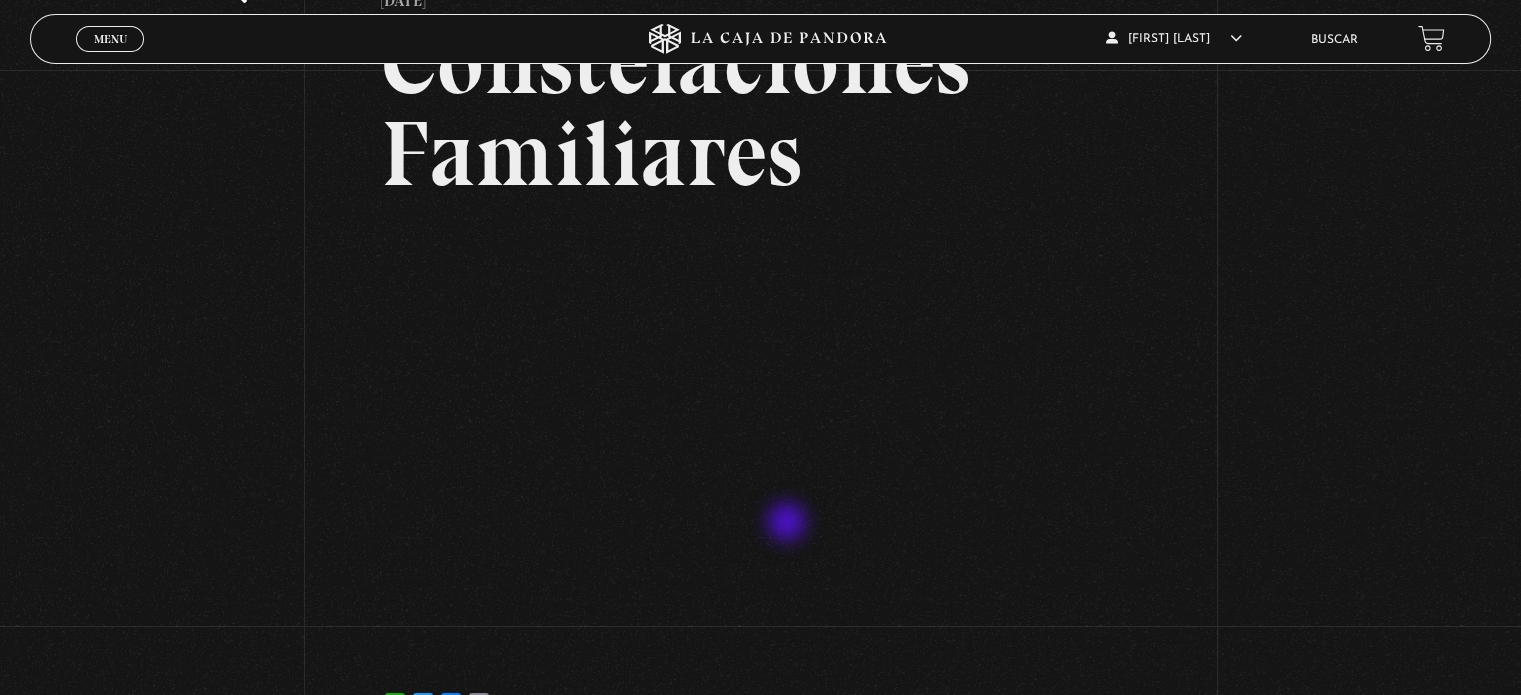 scroll, scrollTop: 180, scrollLeft: 0, axis: vertical 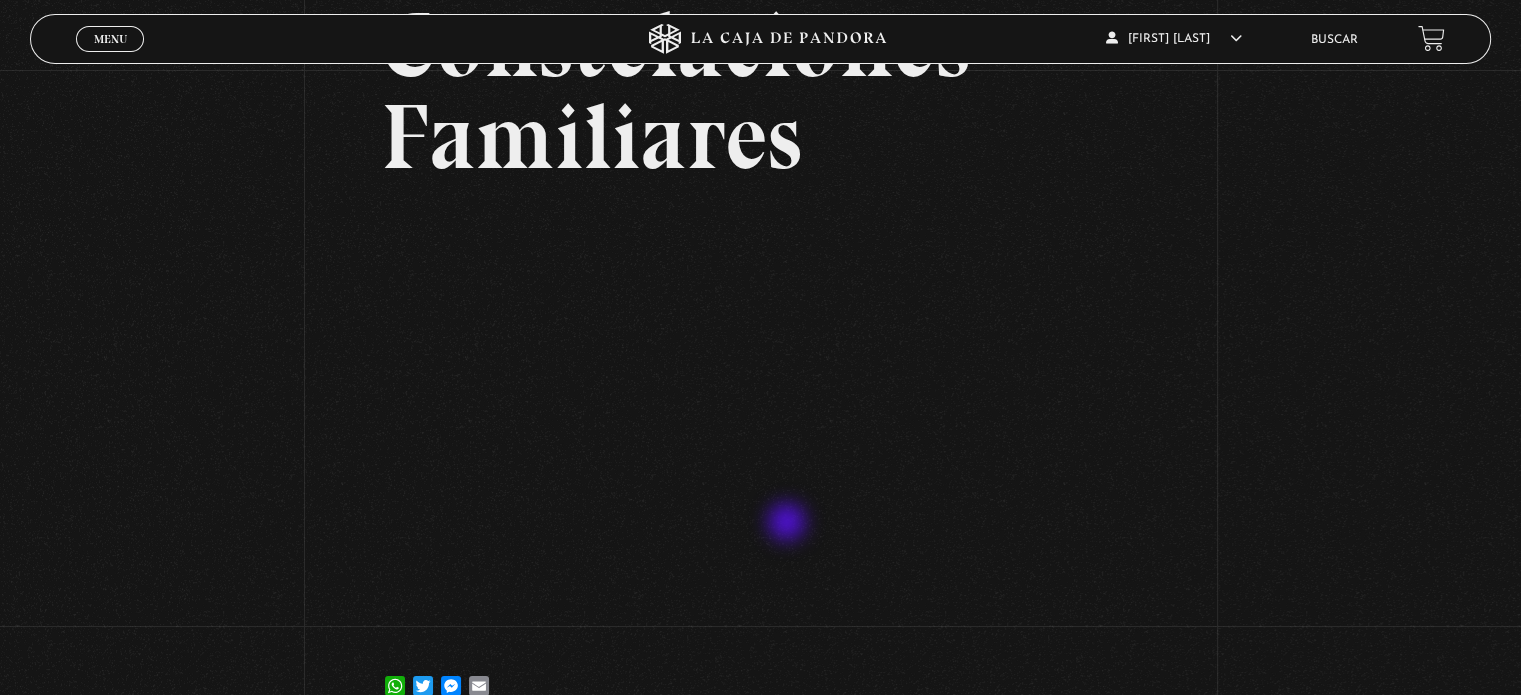 click on "Volver
10 febrero, 2022
Constelaciones Familiares
WhatsApp Twitter Messenger Email" at bounding box center [760, 311] 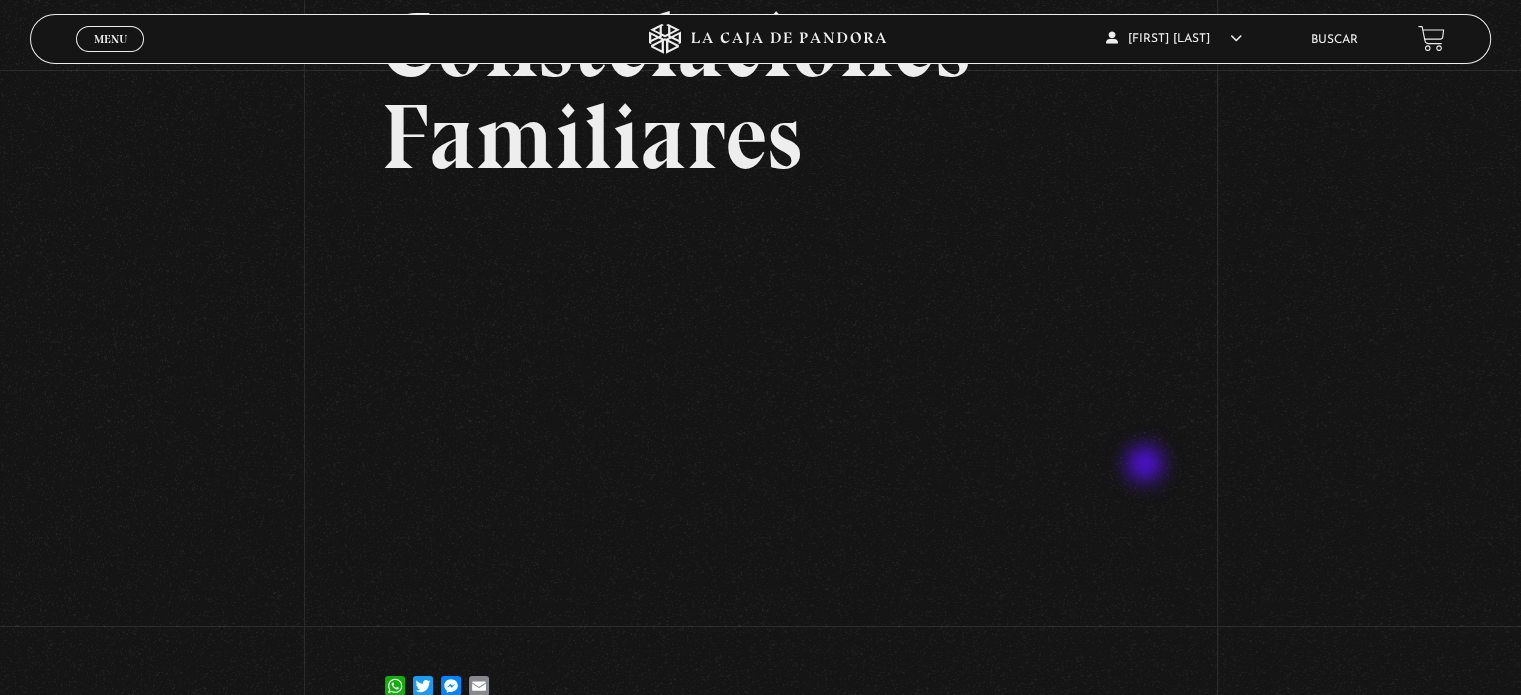 click on "Volver
10 febrero, 2022
Constelaciones Familiares
WhatsApp Twitter Messenger Email" at bounding box center (760, 311) 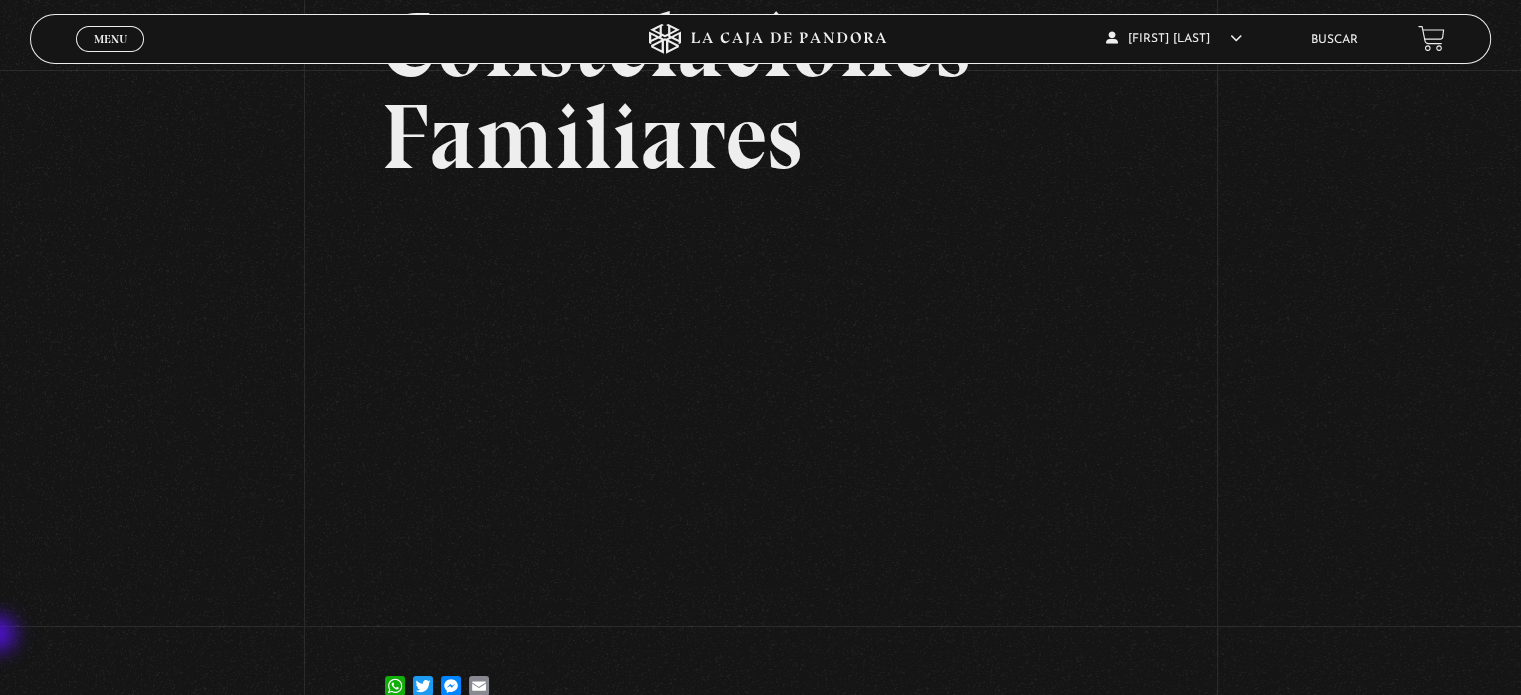 click on "Volver
10 febrero, 2022
Constelaciones Familiares
WhatsApp Twitter Messenger Email" at bounding box center (760, 311) 